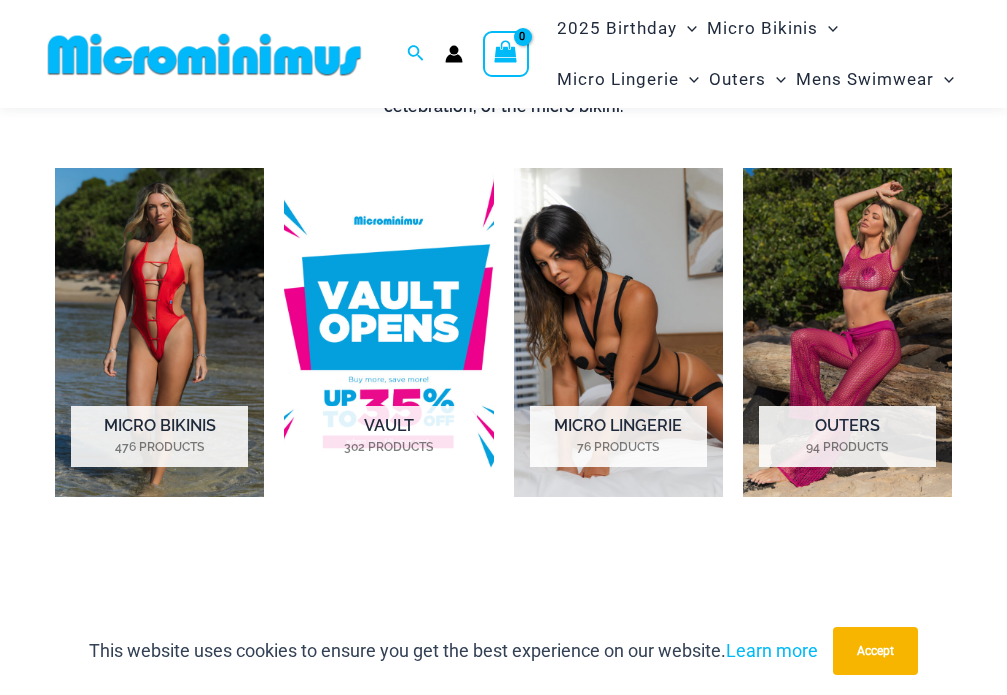 scroll, scrollTop: 700, scrollLeft: 0, axis: vertical 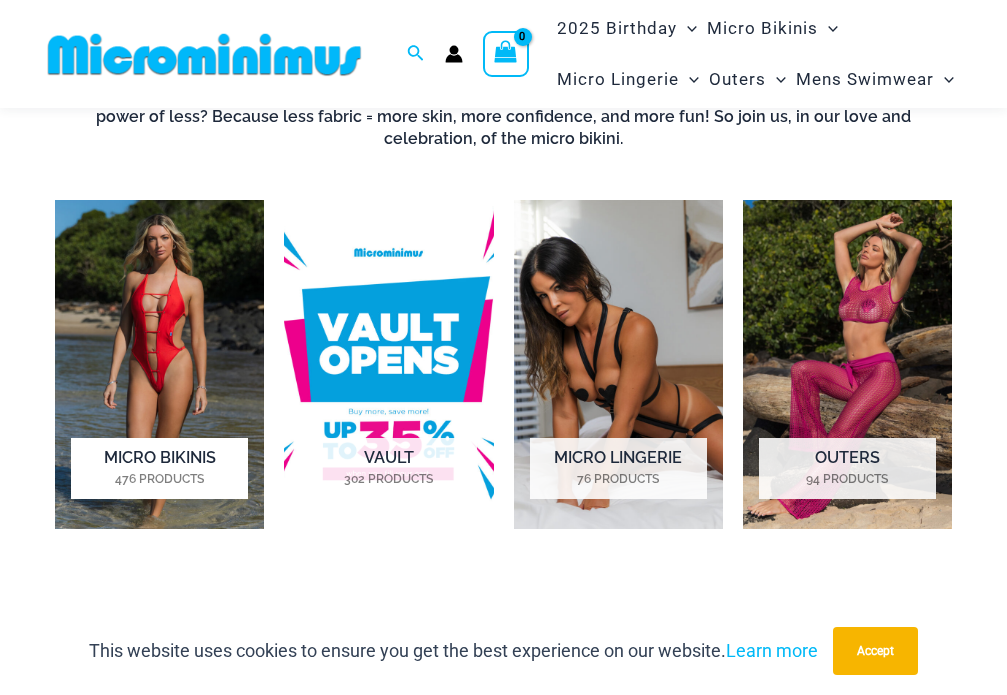 click at bounding box center (159, 364) 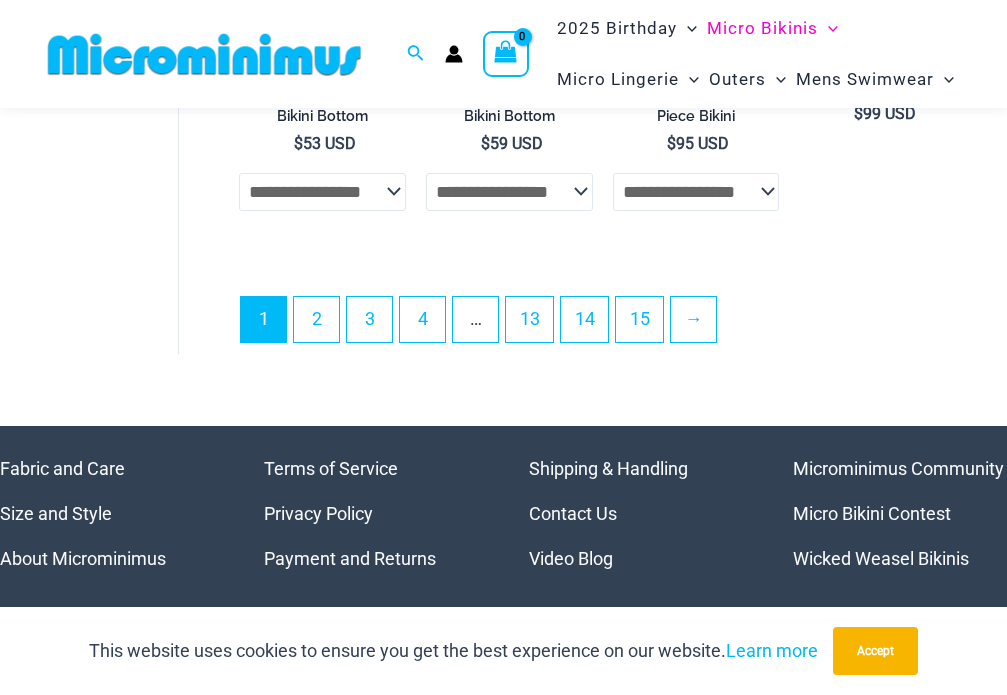 scroll, scrollTop: 4480, scrollLeft: 0, axis: vertical 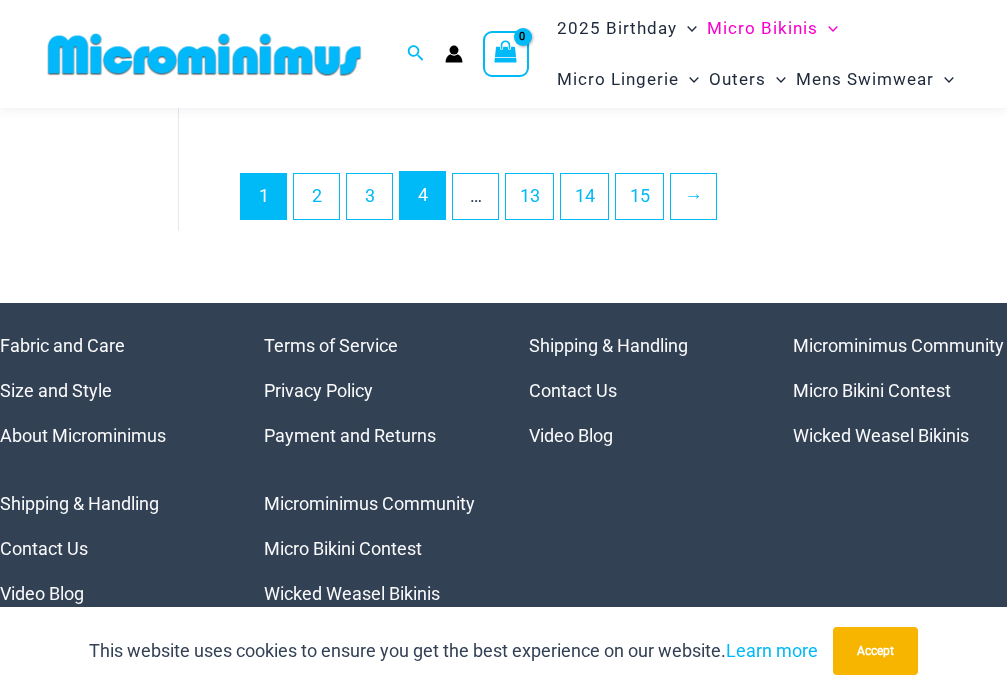 click on "4" at bounding box center [422, 195] 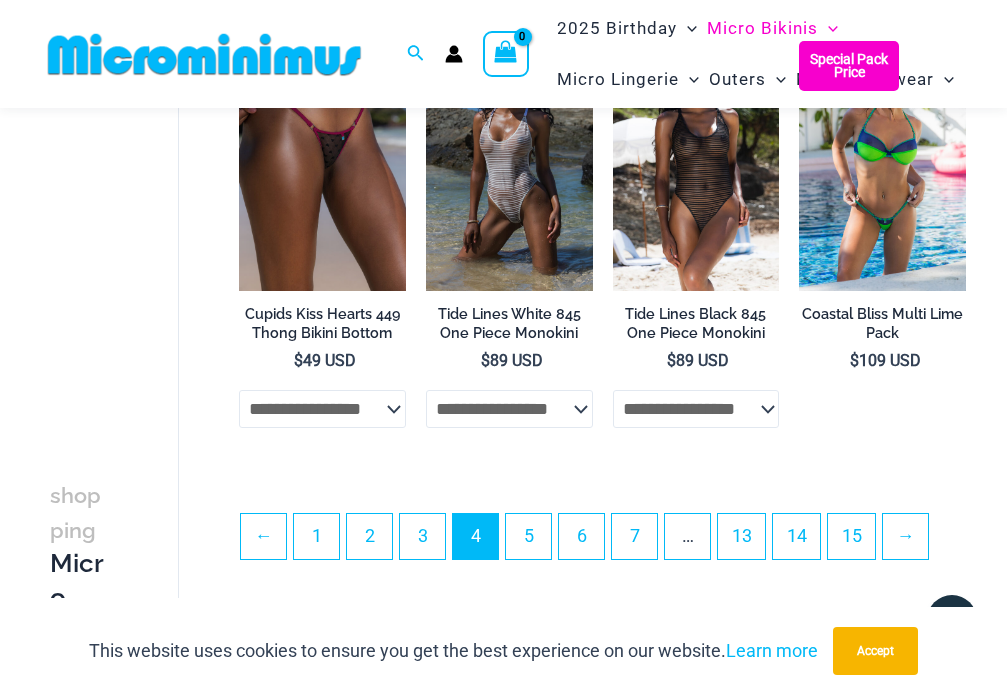 scroll, scrollTop: 3579, scrollLeft: 0, axis: vertical 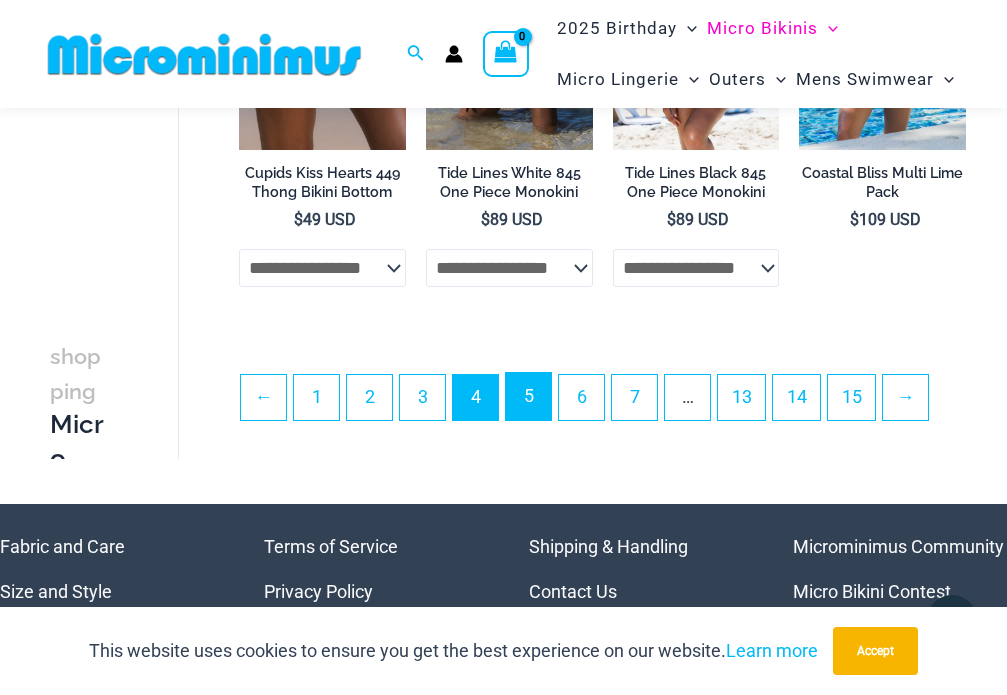 click on "5" at bounding box center (528, 396) 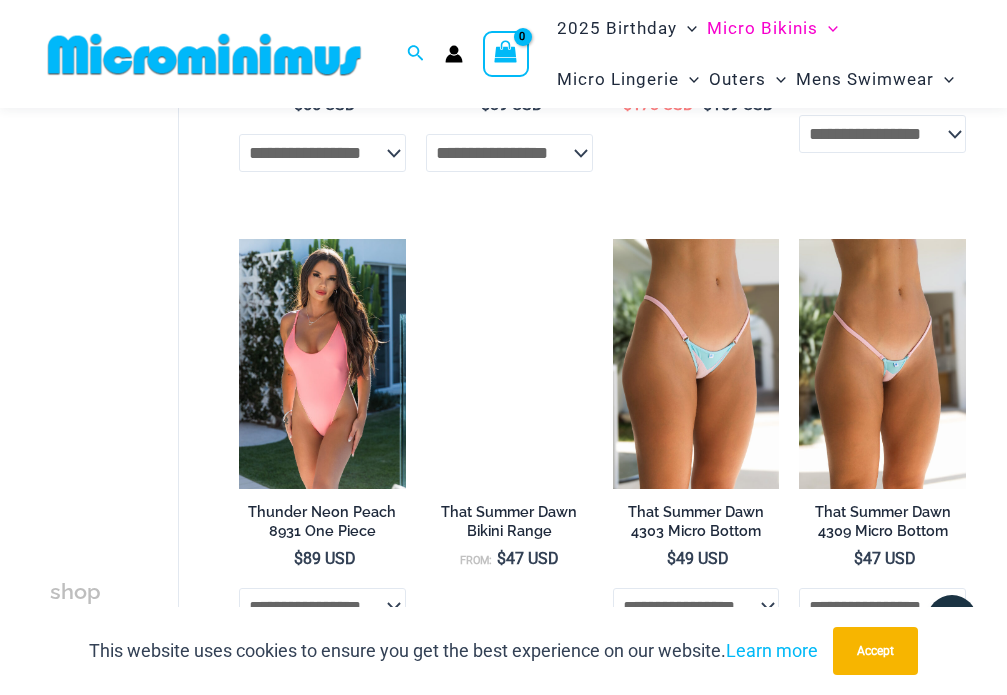 scroll, scrollTop: 2289, scrollLeft: 0, axis: vertical 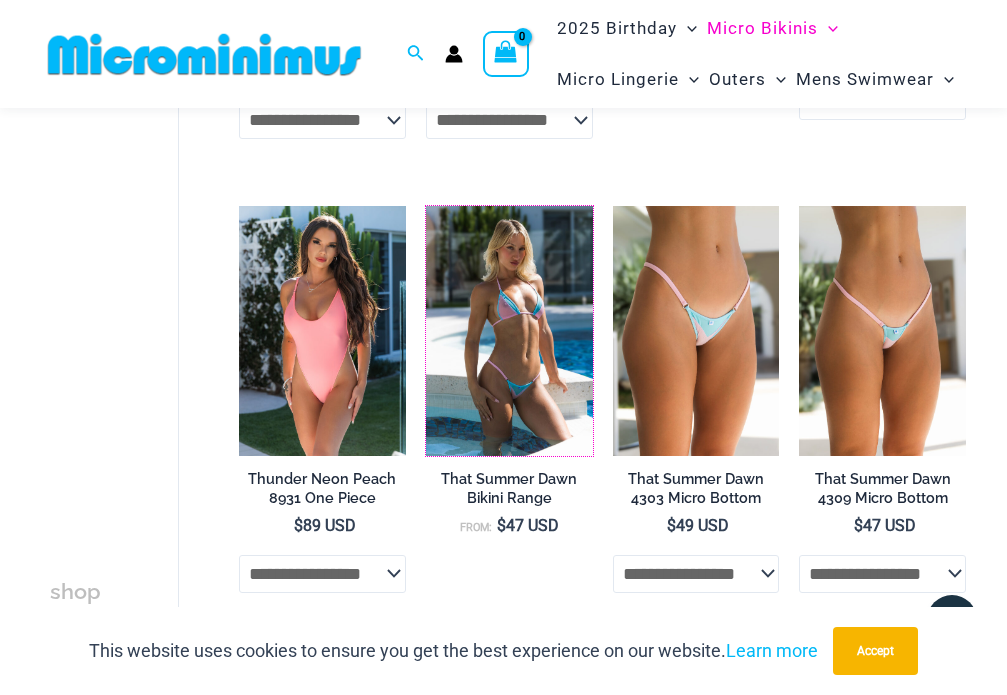 click at bounding box center (426, 206) 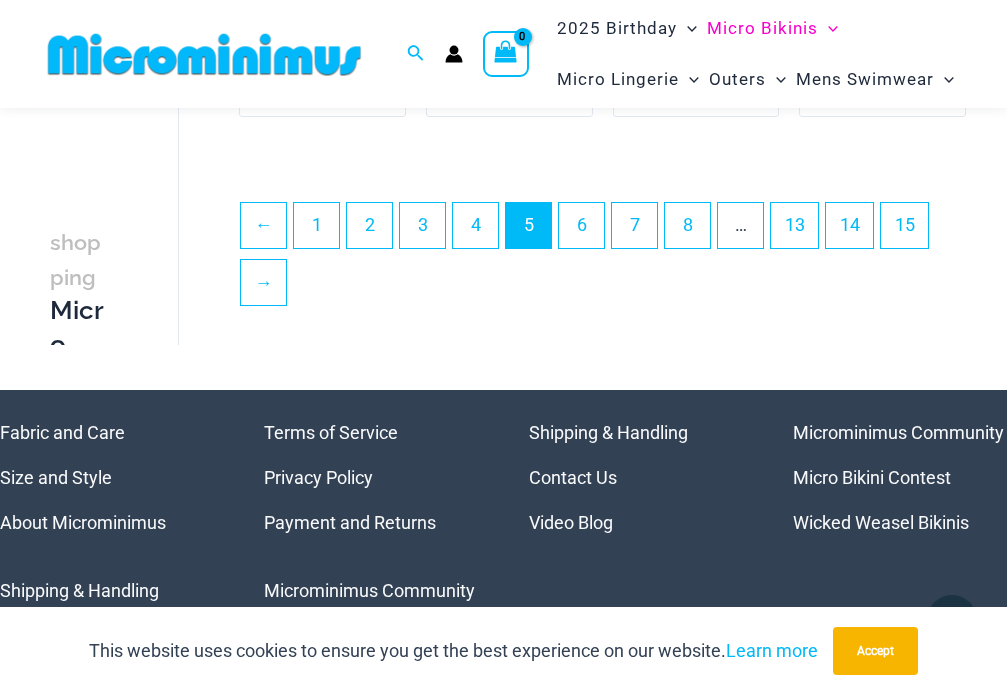 scroll, scrollTop: 3689, scrollLeft: 0, axis: vertical 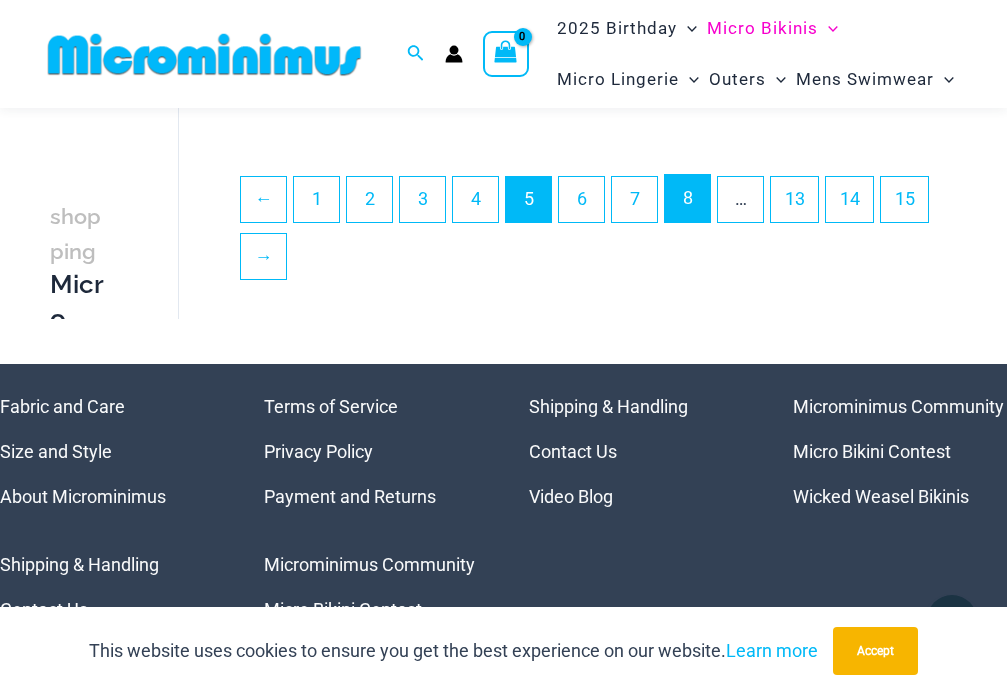click on "8" at bounding box center [687, 198] 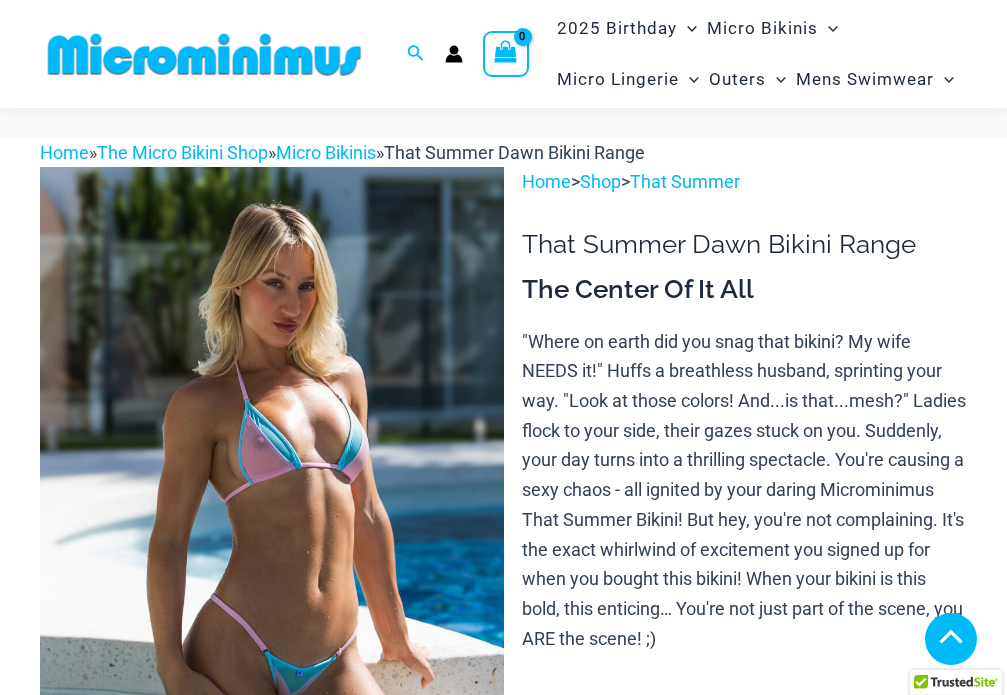 click 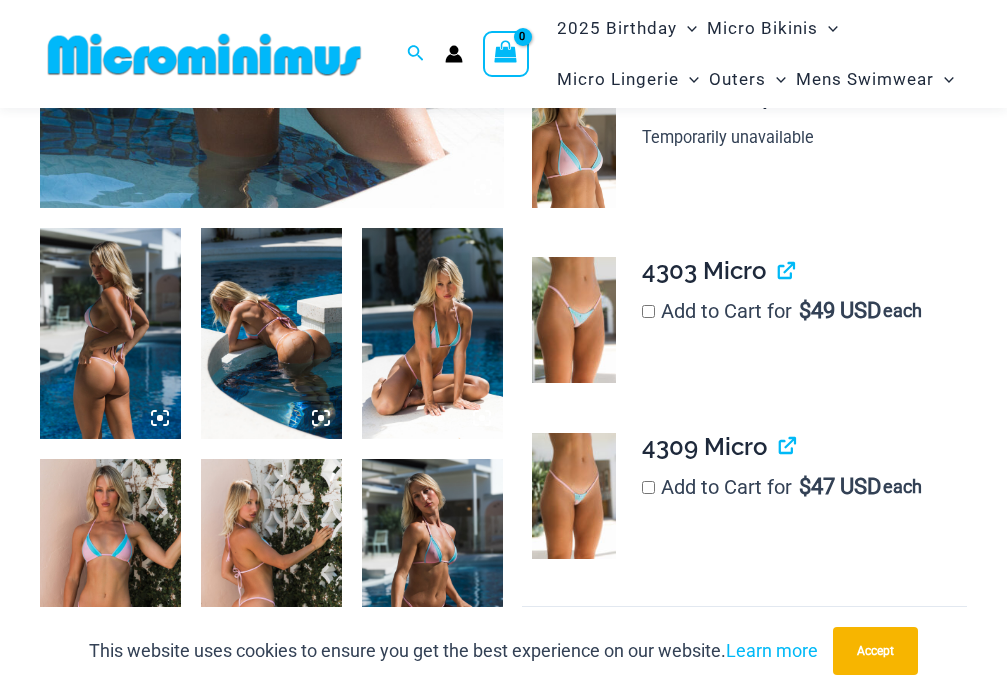 scroll, scrollTop: 600, scrollLeft: 0, axis: vertical 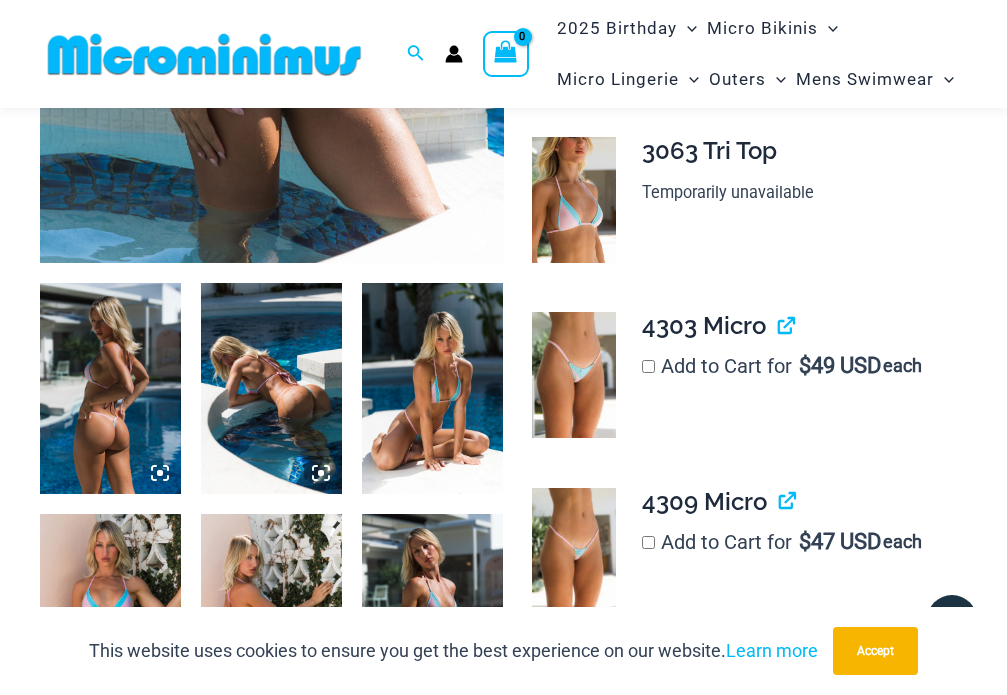 click at bounding box center (432, 389) 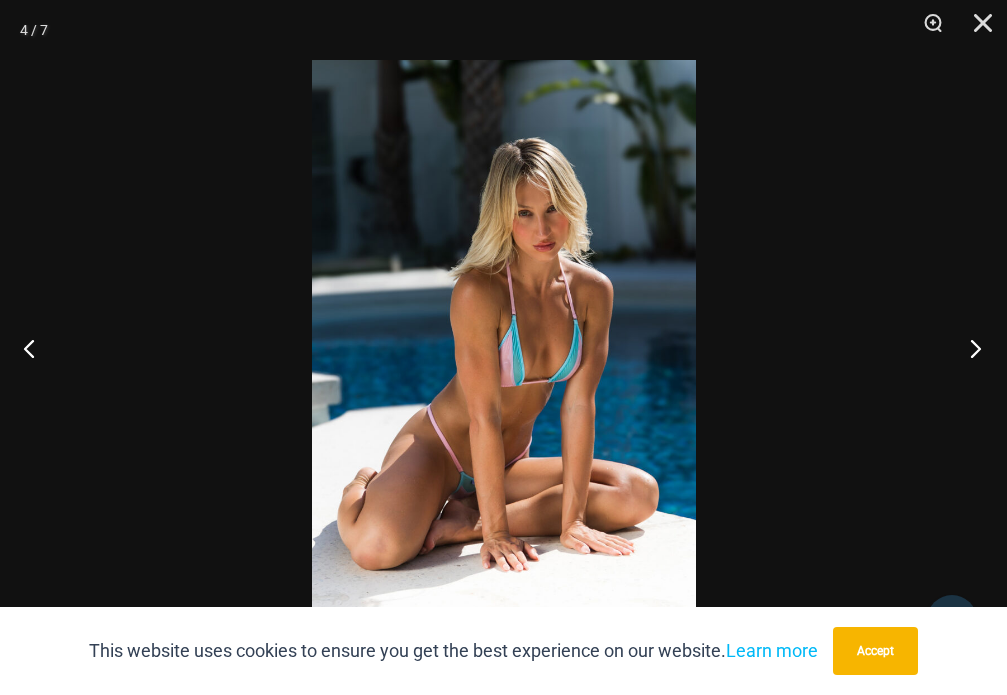 click at bounding box center (969, 348) 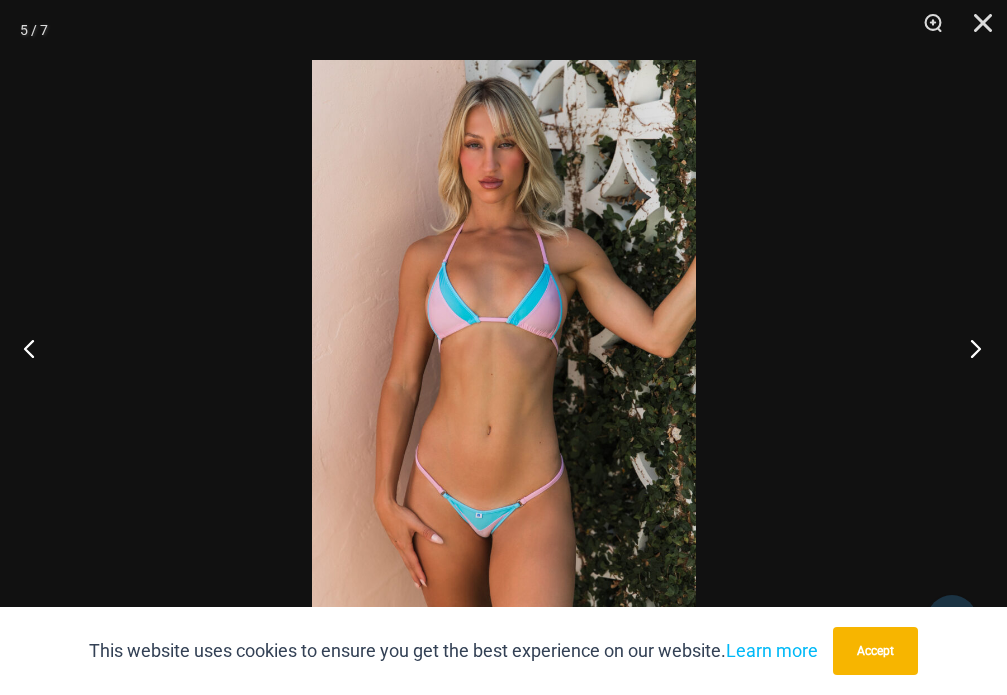 click at bounding box center [969, 348] 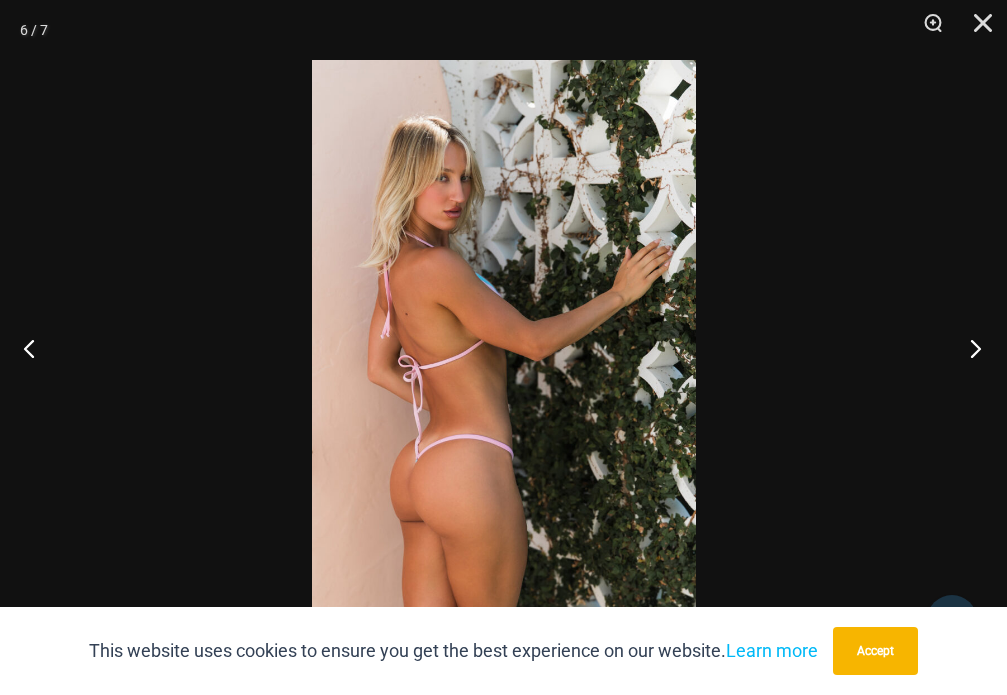 click at bounding box center [969, 348] 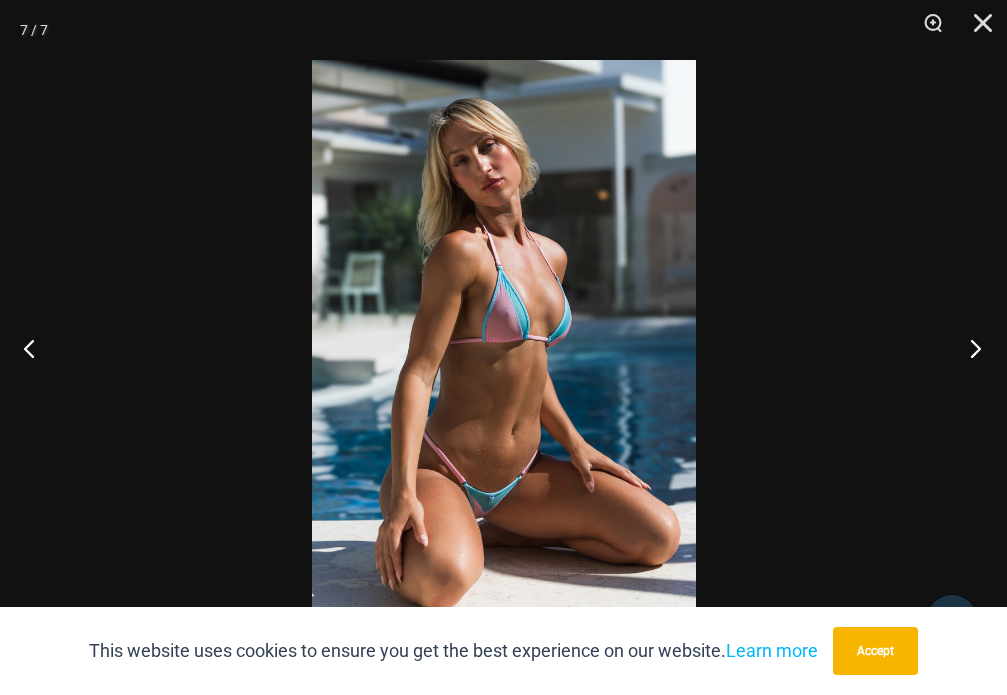 click at bounding box center (969, 348) 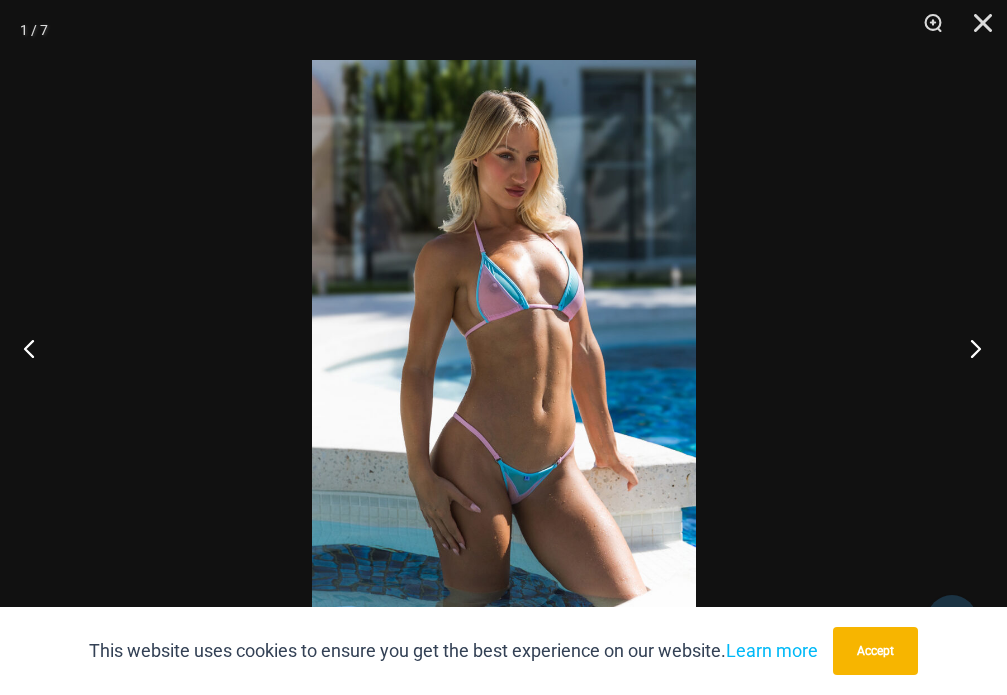 click at bounding box center (969, 348) 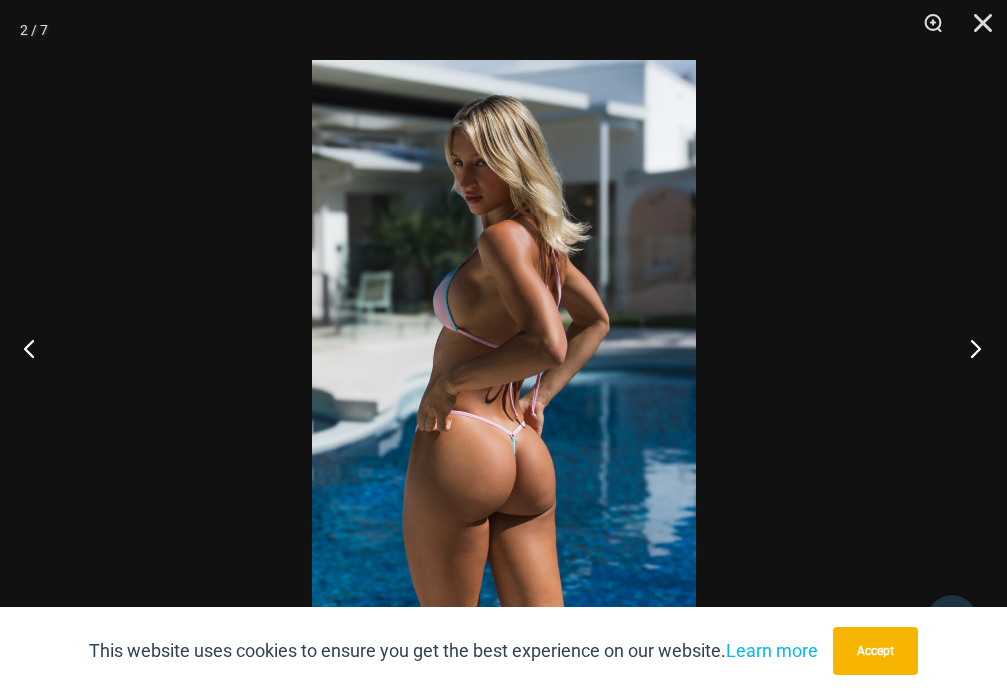 click at bounding box center [969, 348] 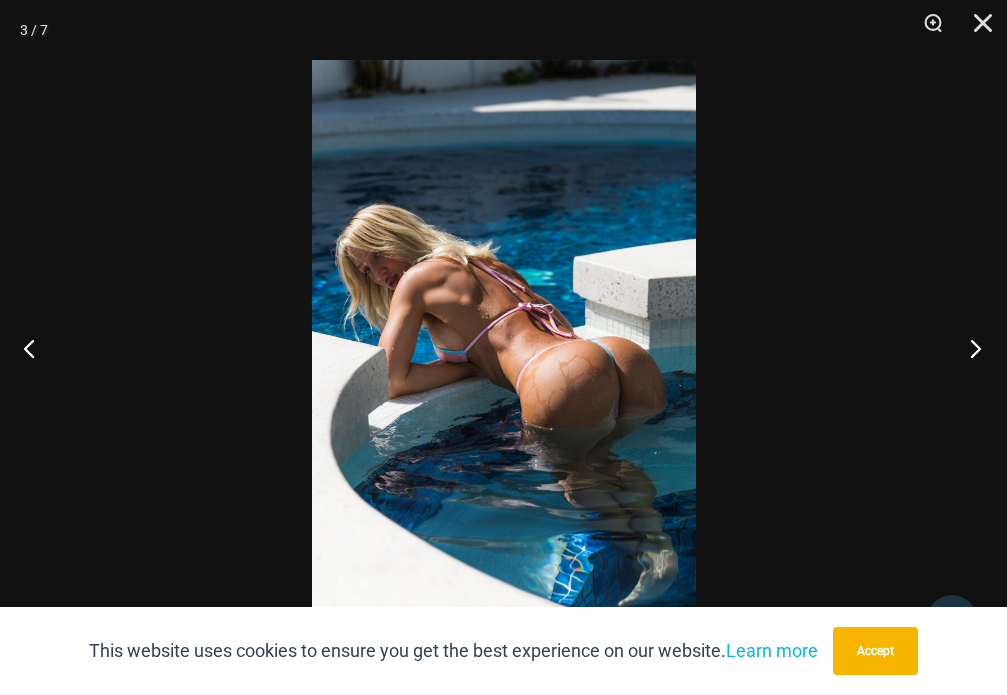 click at bounding box center (969, 348) 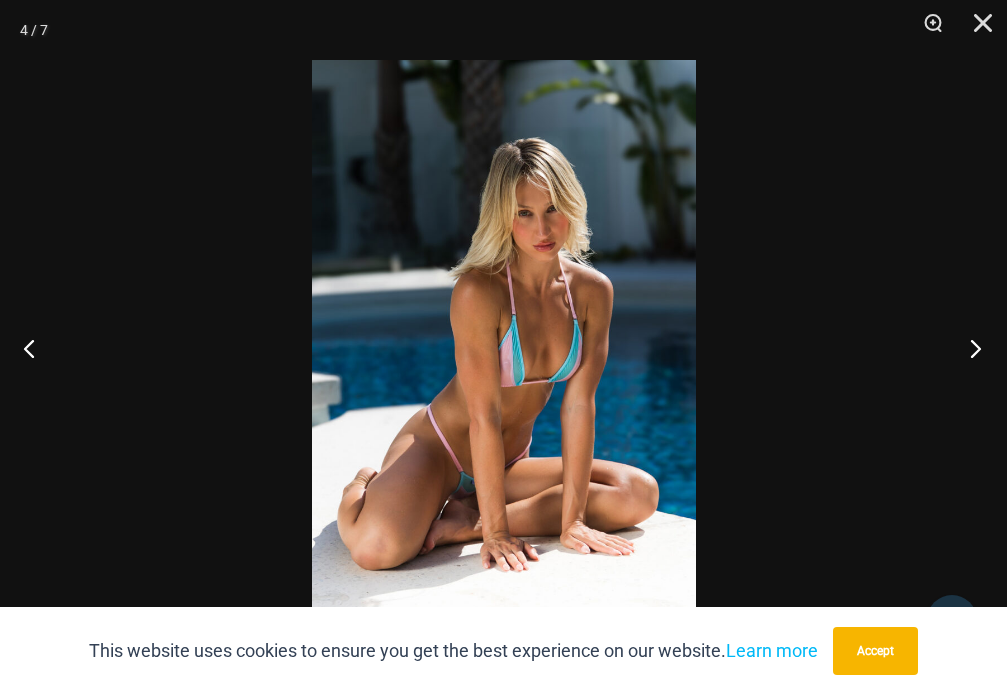 click at bounding box center [969, 348] 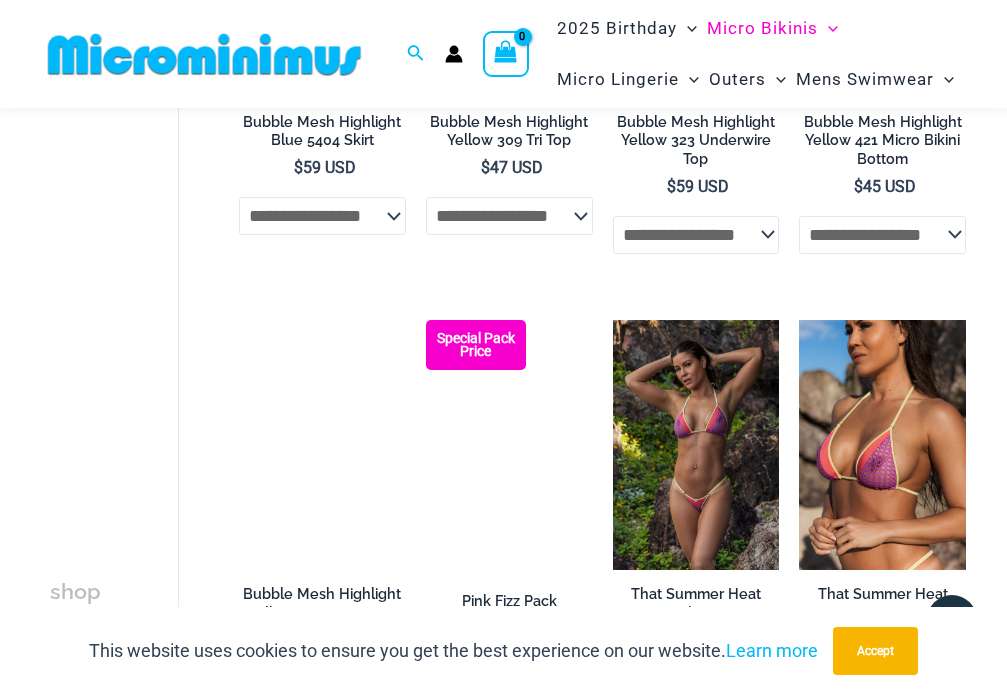scroll, scrollTop: 1385, scrollLeft: 0, axis: vertical 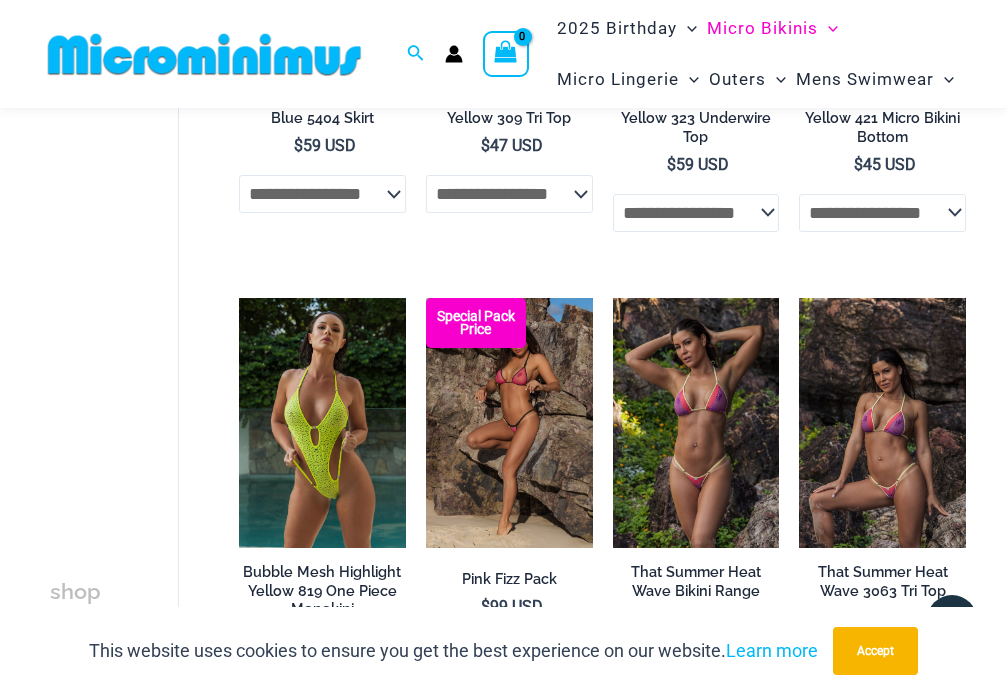 click at bounding box center [882, 423] 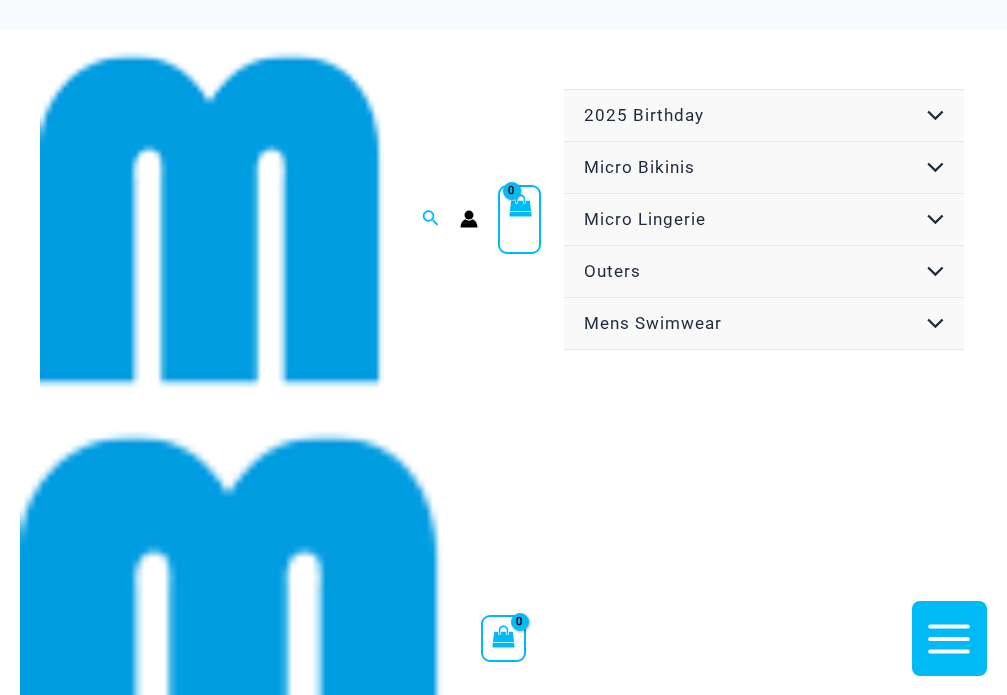 scroll, scrollTop: 0, scrollLeft: 0, axis: both 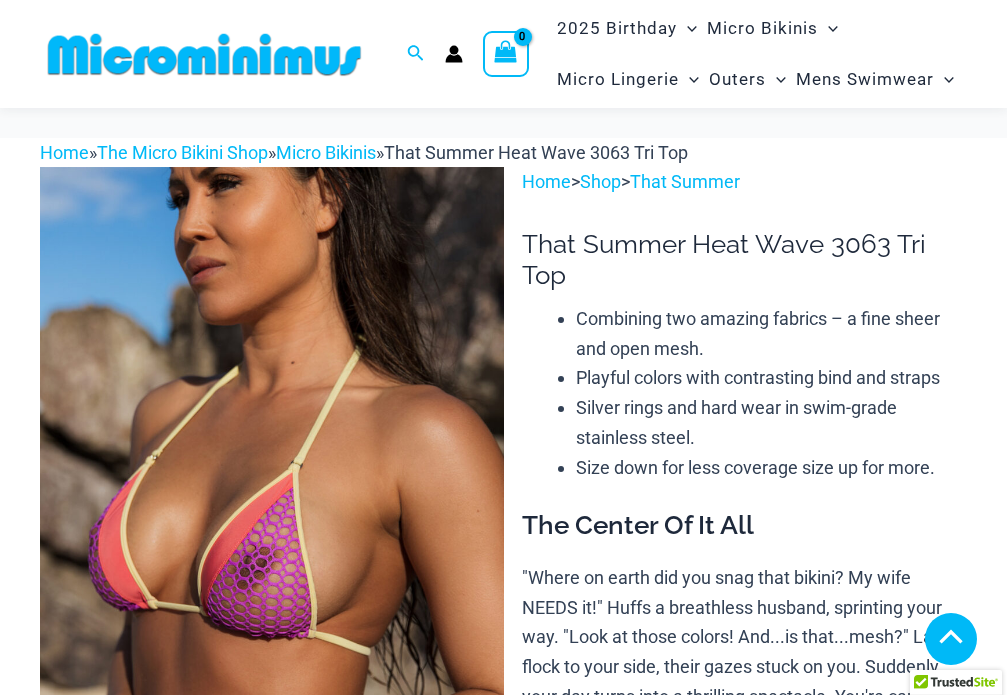 click 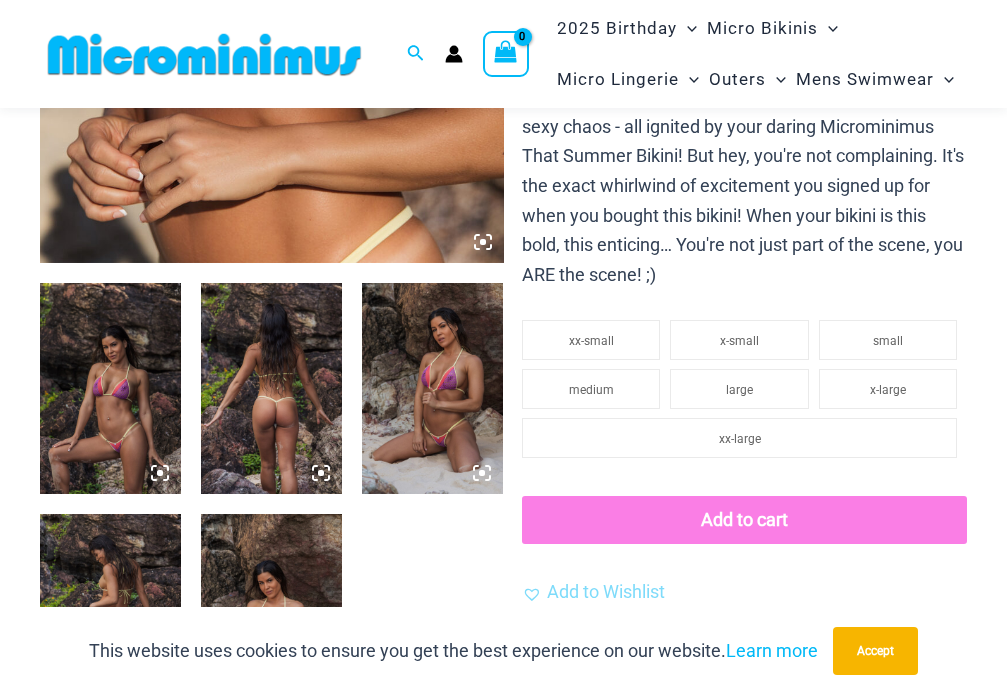 click 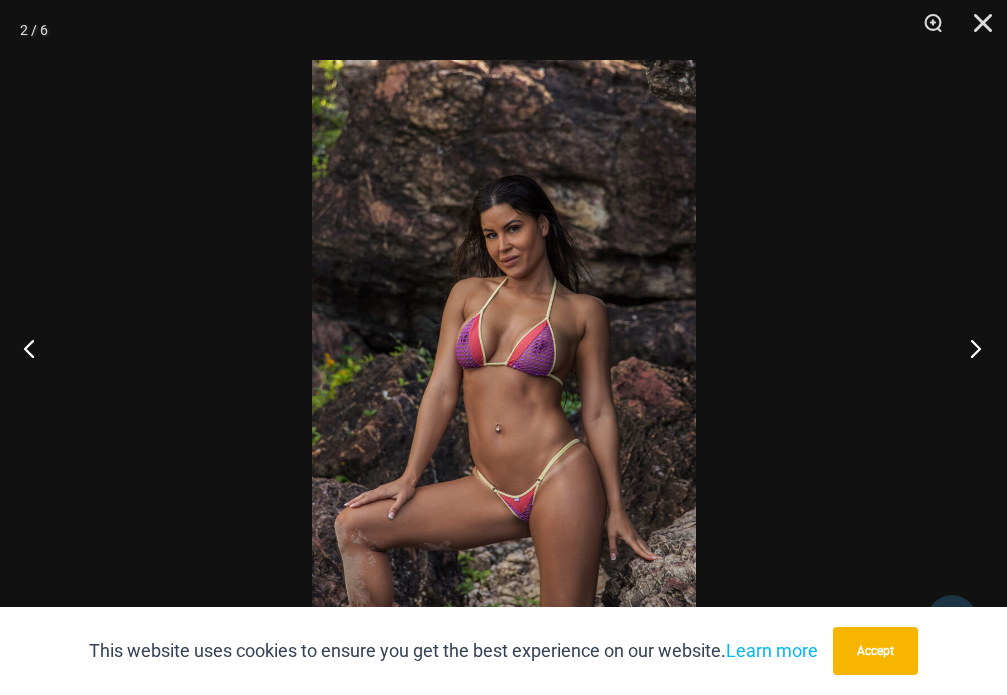 click at bounding box center [969, 348] 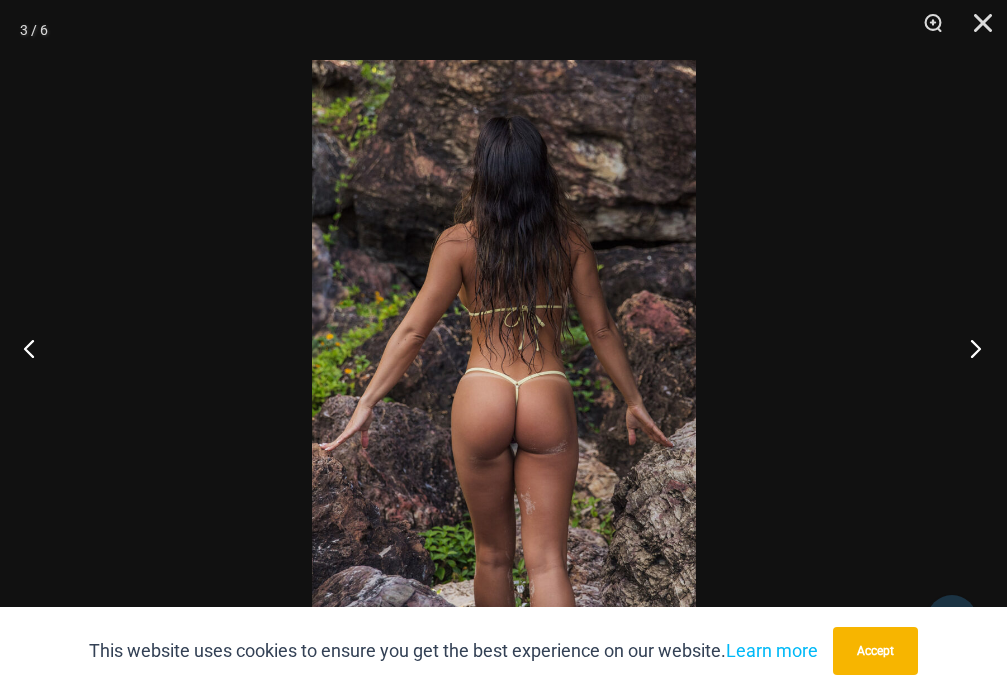 click at bounding box center [969, 348] 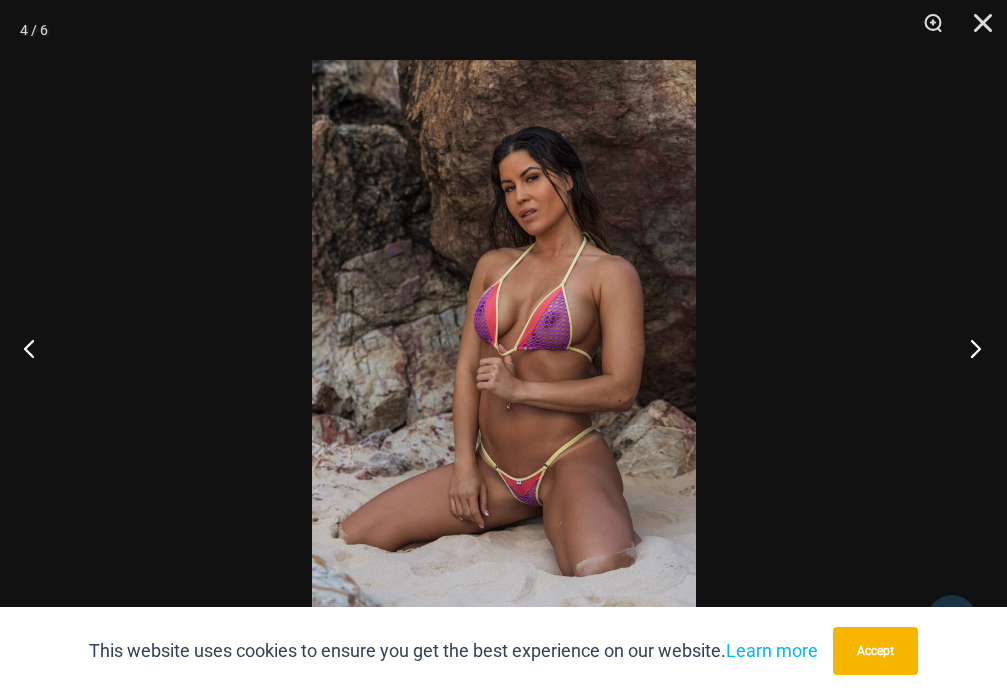 click at bounding box center (969, 348) 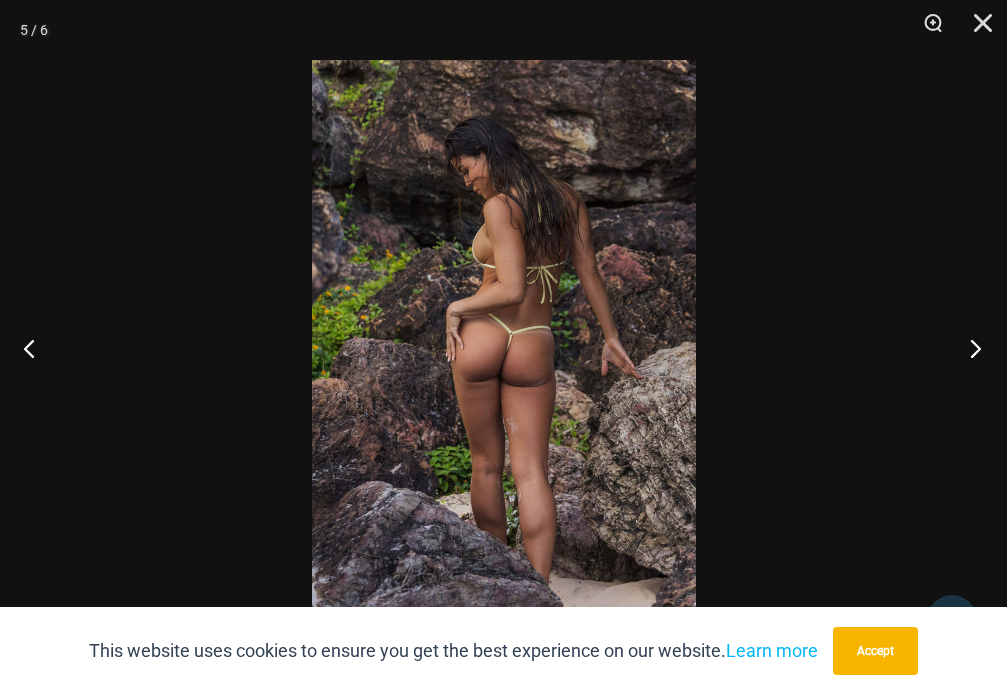 click at bounding box center [969, 348] 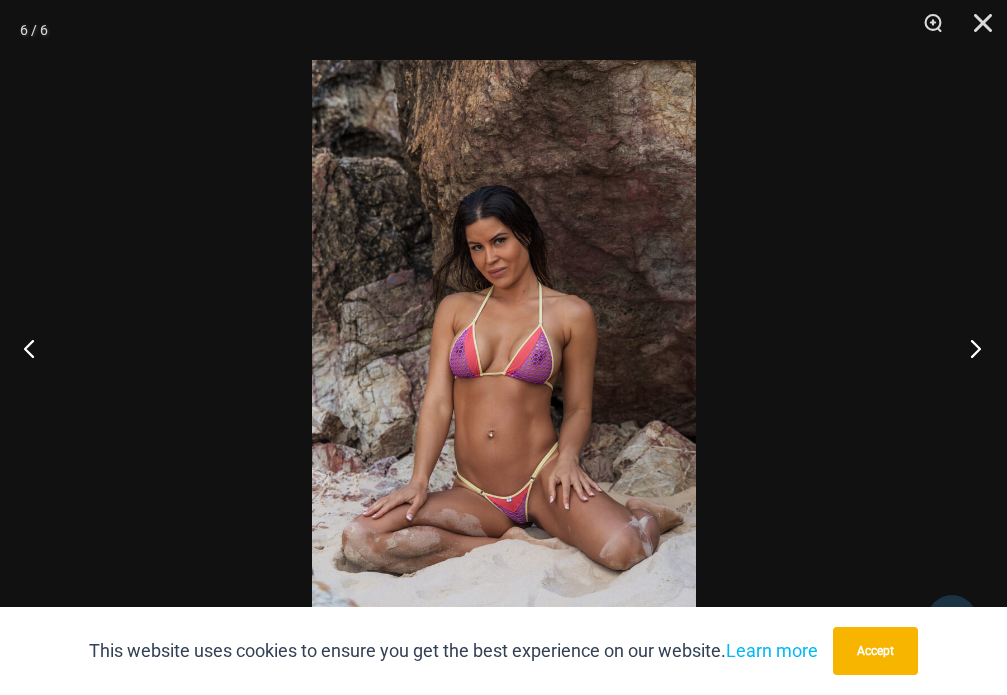 click at bounding box center (969, 348) 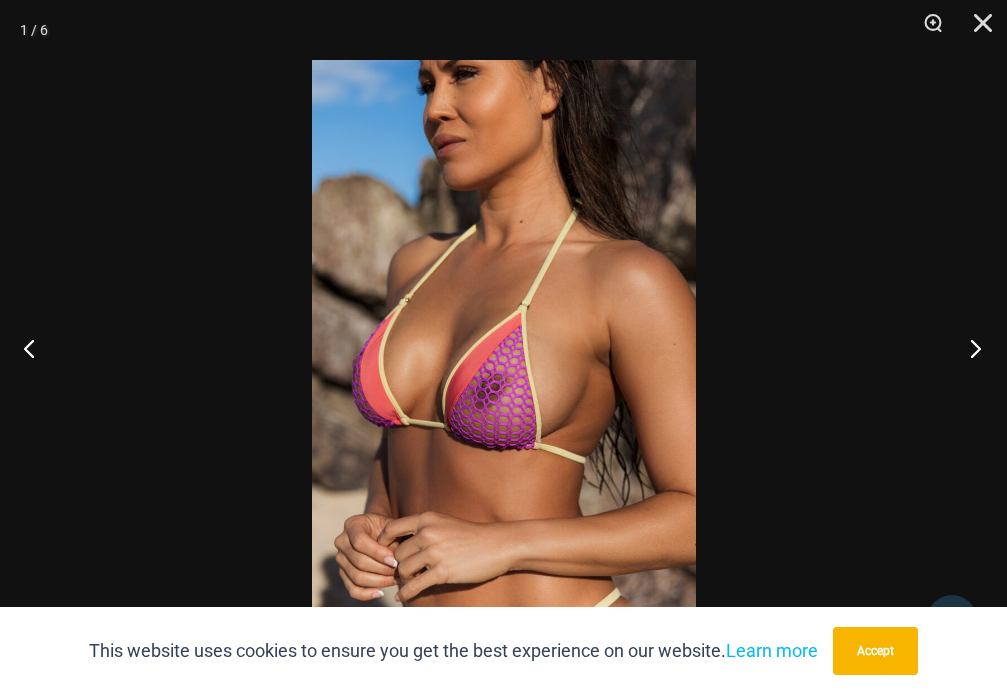 click at bounding box center (969, 348) 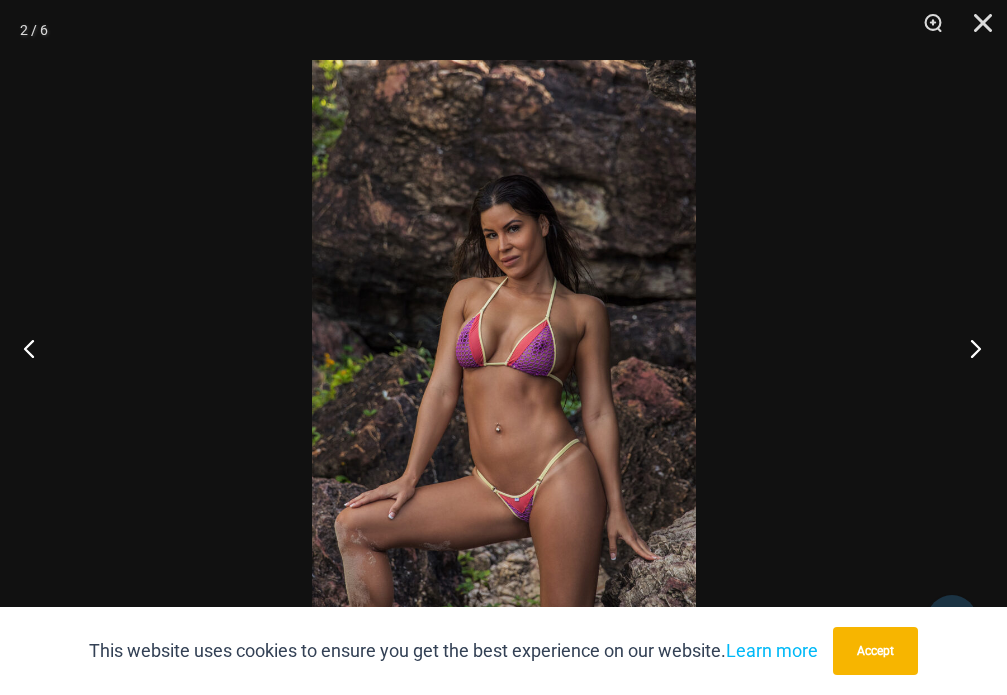 click at bounding box center [969, 348] 